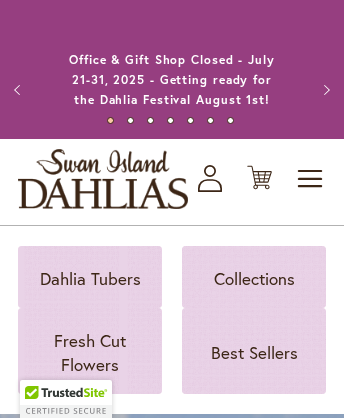 scroll, scrollTop: 0, scrollLeft: 0, axis: both 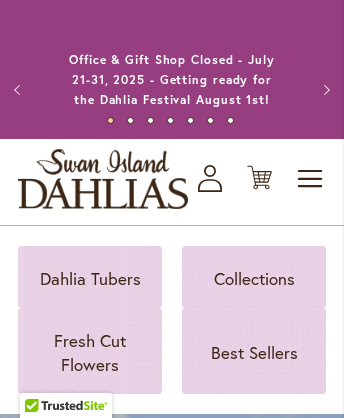 click on "BREWSKIE" at bounding box center (1132, 5637) 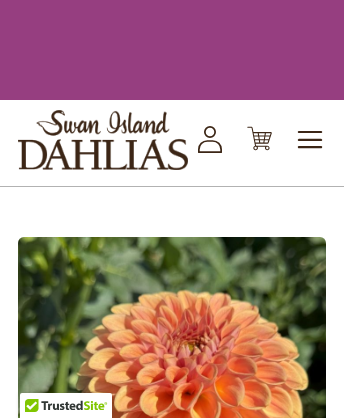 scroll, scrollTop: 0, scrollLeft: 0, axis: both 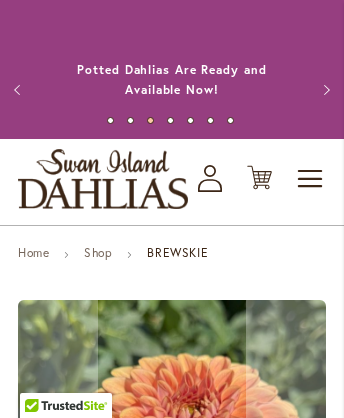 click on "GIGGLES" at bounding box center (233, 2424) 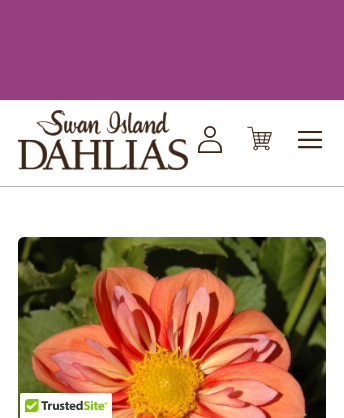 scroll, scrollTop: 0, scrollLeft: 0, axis: both 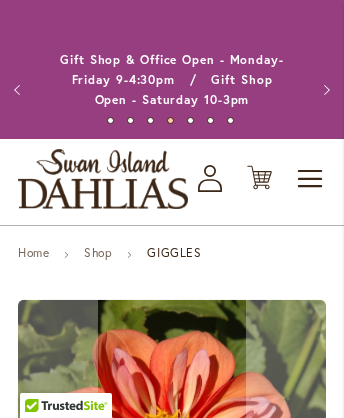 click on "Gifts, Clothing & Specialty Items" at bounding box center [145, 6928] 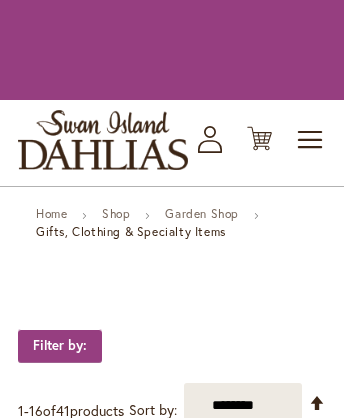 scroll, scrollTop: 0, scrollLeft: 0, axis: both 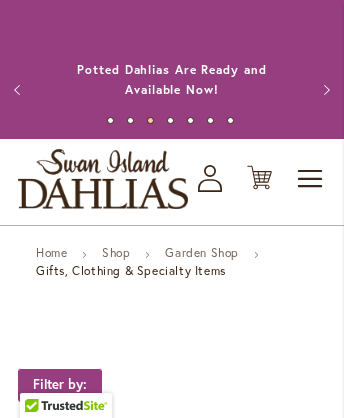 click on "SID Grafletics Groovy Patch Gold" at bounding box center [239, 1802] 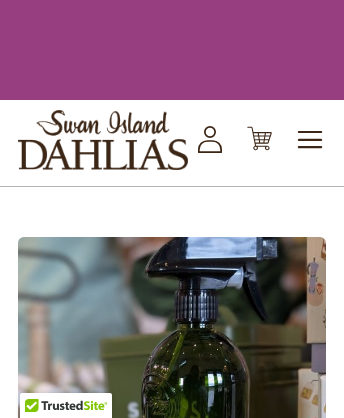 scroll, scrollTop: 0, scrollLeft: 0, axis: both 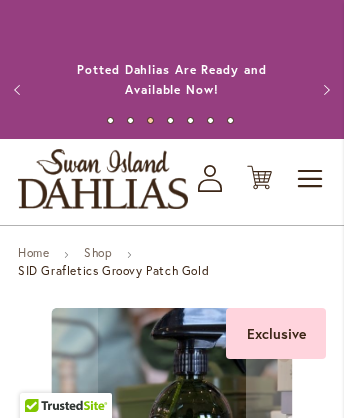 click at bounding box center [87, 1876] 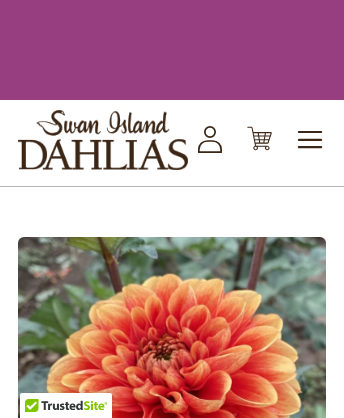 scroll, scrollTop: 0, scrollLeft: 0, axis: both 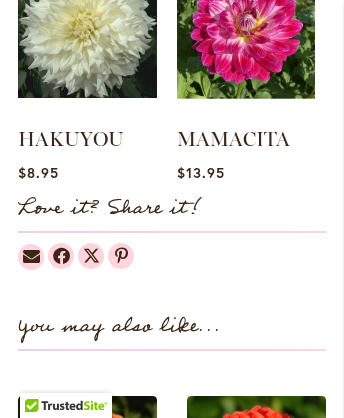 click on "Our Guarantee & Policies" at bounding box center (119, 2924) 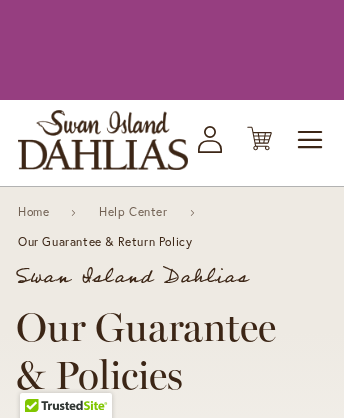 scroll, scrollTop: 0, scrollLeft: 0, axis: both 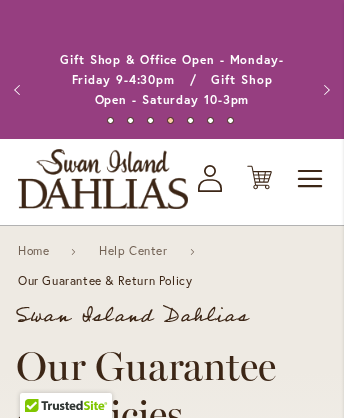 click on "1-800-410-6540" at bounding box center (156, 8679) 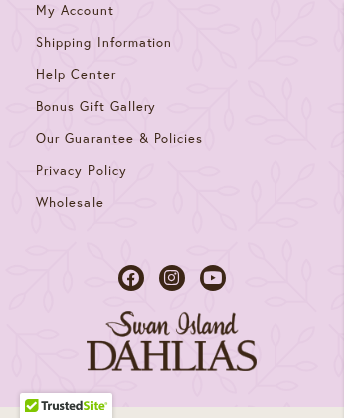 scroll, scrollTop: 7672, scrollLeft: 0, axis: vertical 